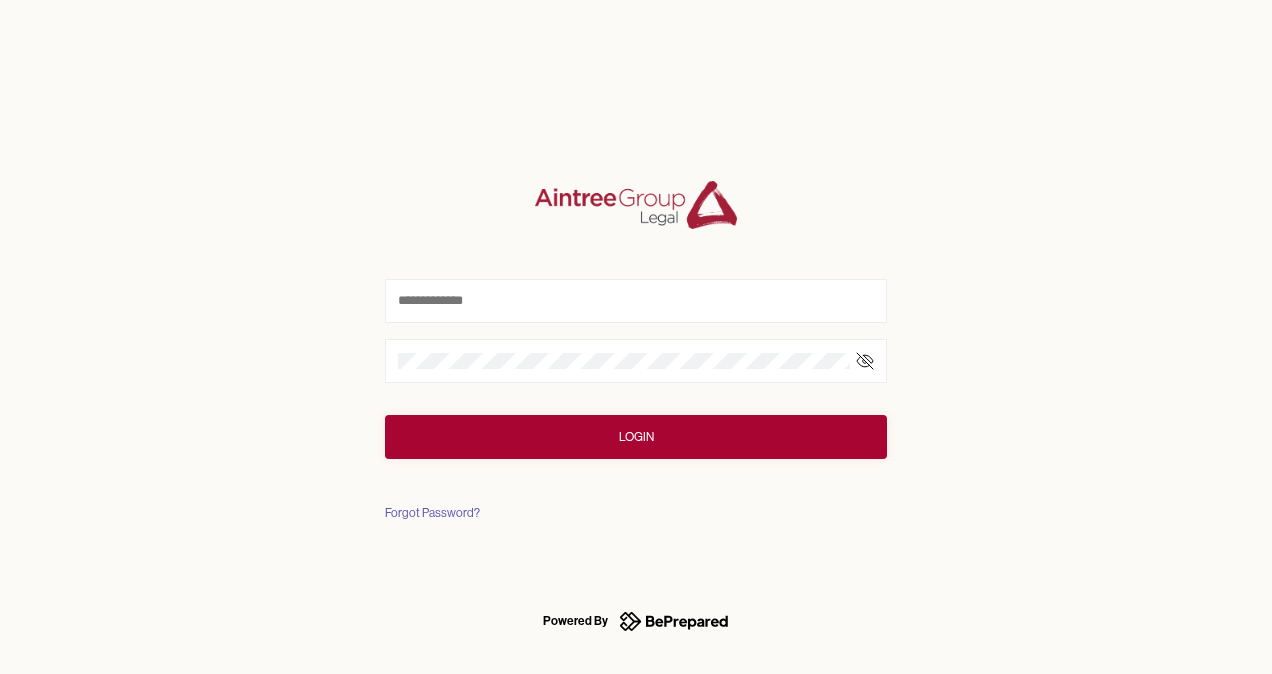 scroll, scrollTop: 0, scrollLeft: 0, axis: both 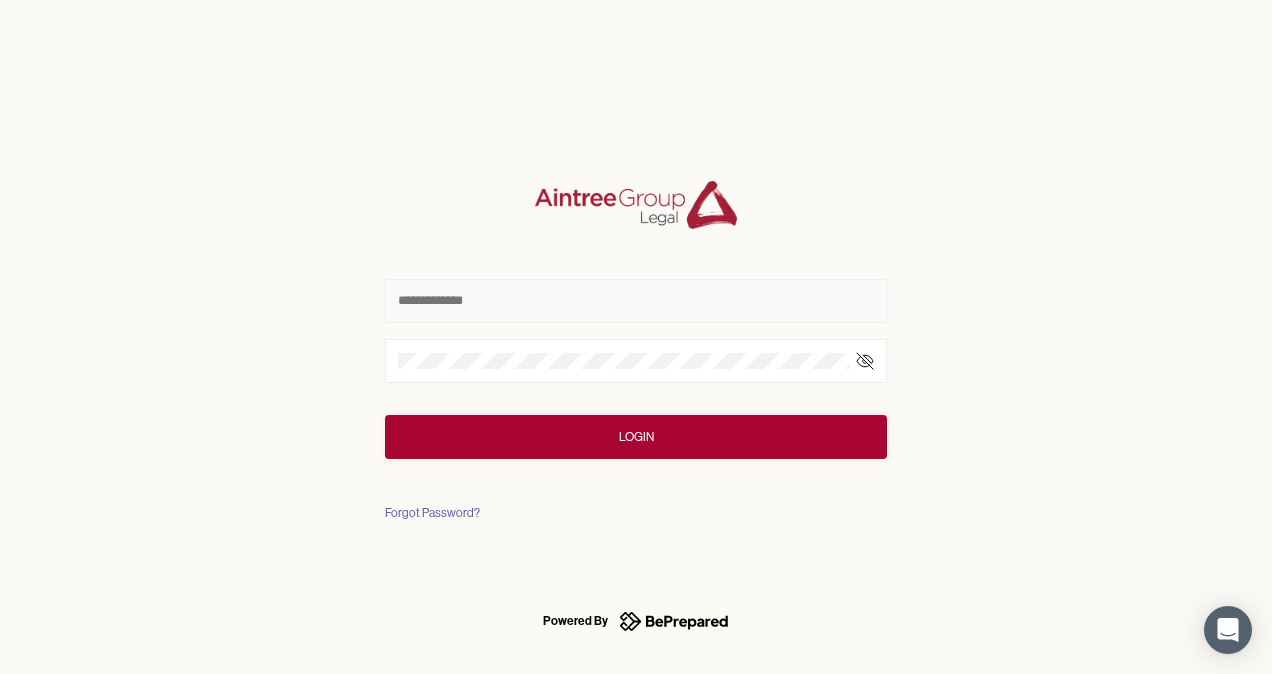 click at bounding box center [636, 301] 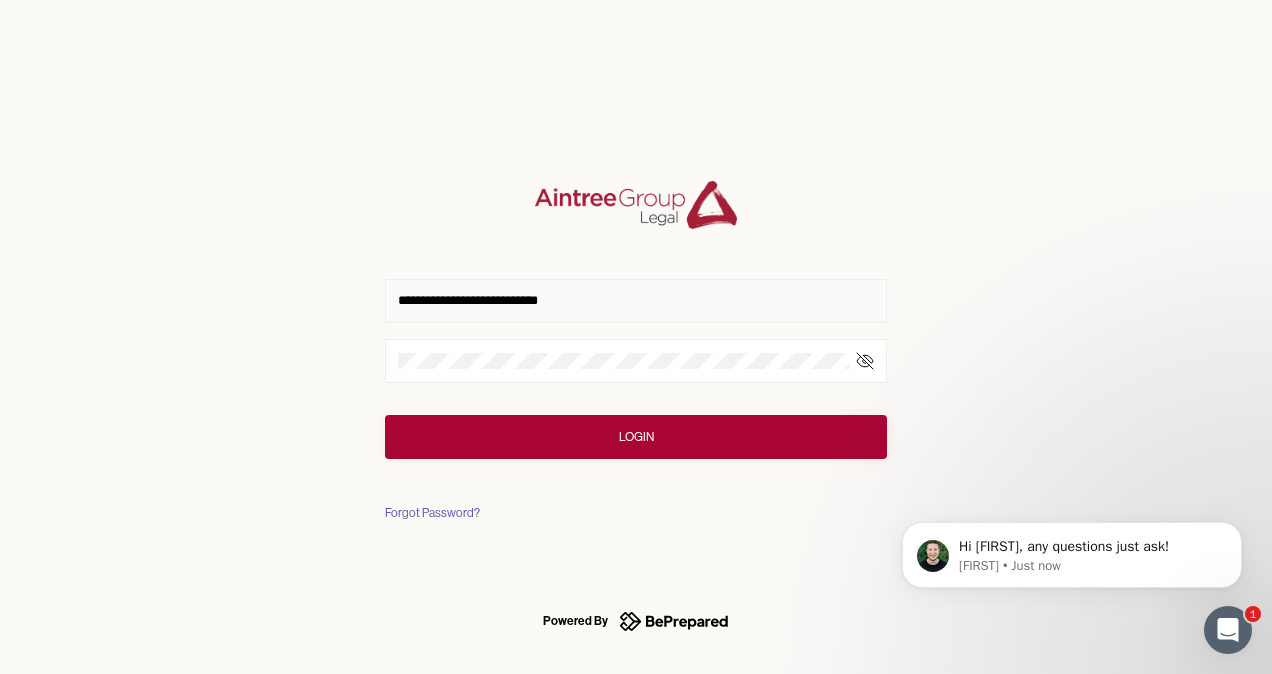scroll, scrollTop: 0, scrollLeft: 0, axis: both 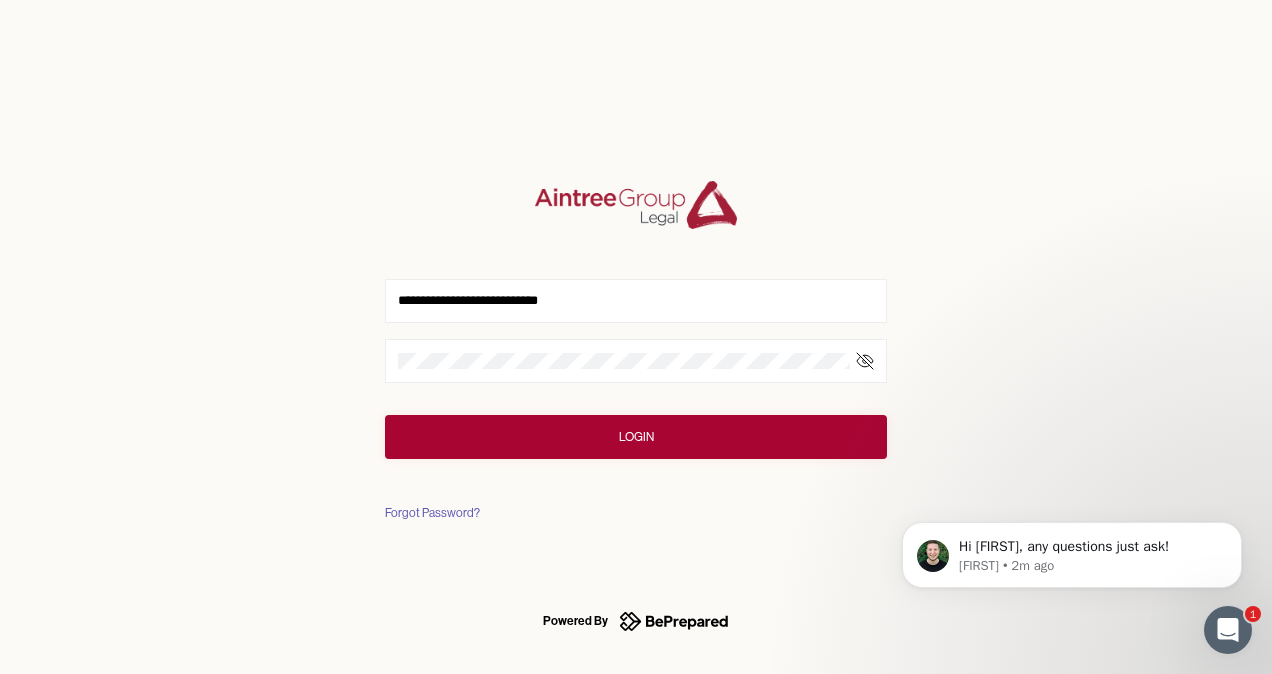 click on "Forgot Password?" at bounding box center (432, 513) 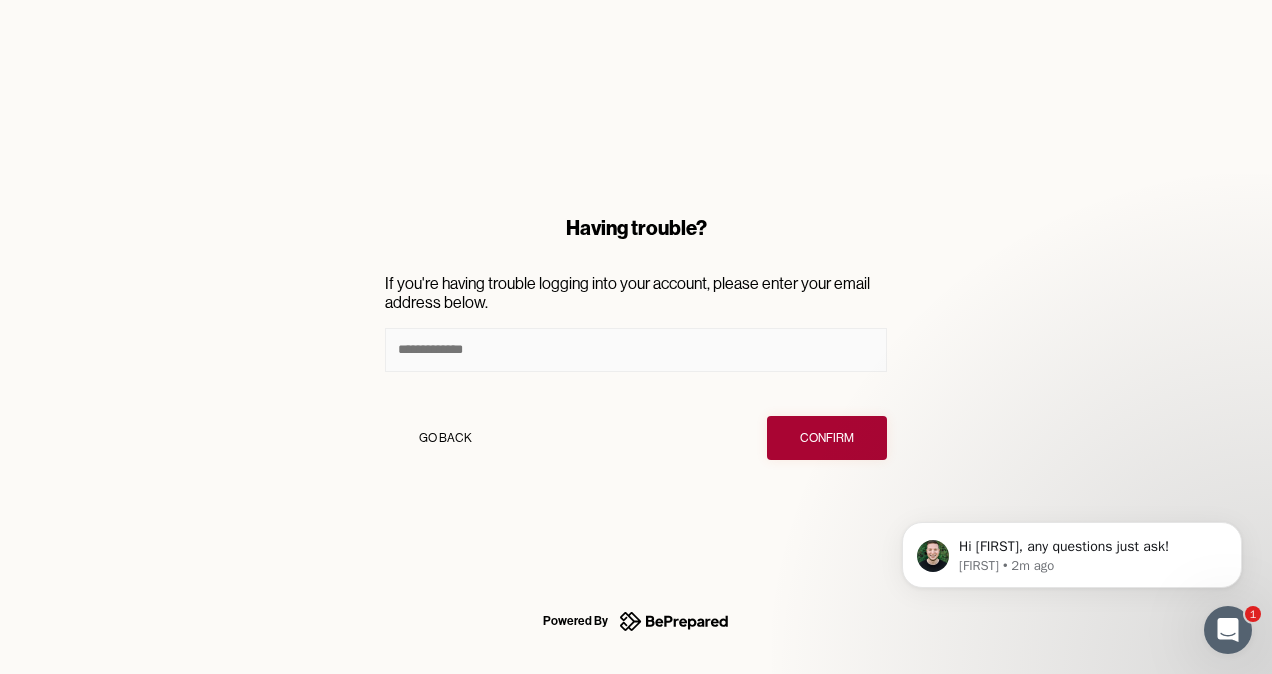 click at bounding box center [636, 350] 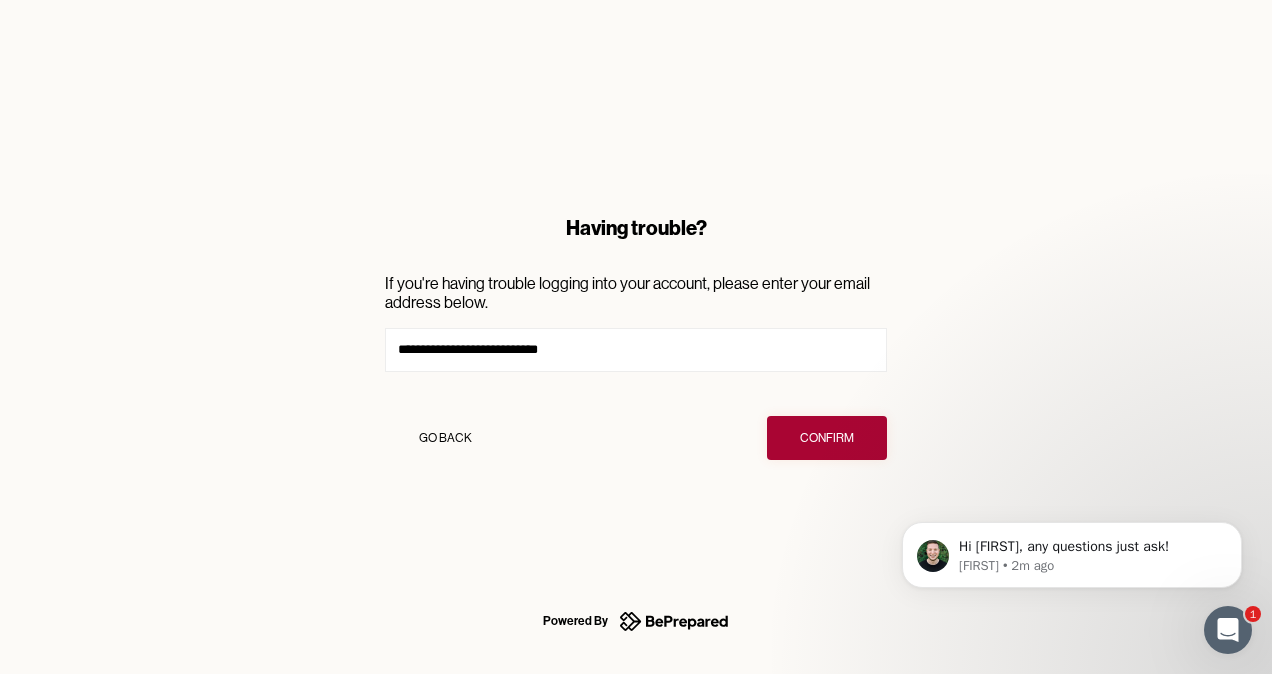 click on "Confirm" at bounding box center [827, 438] 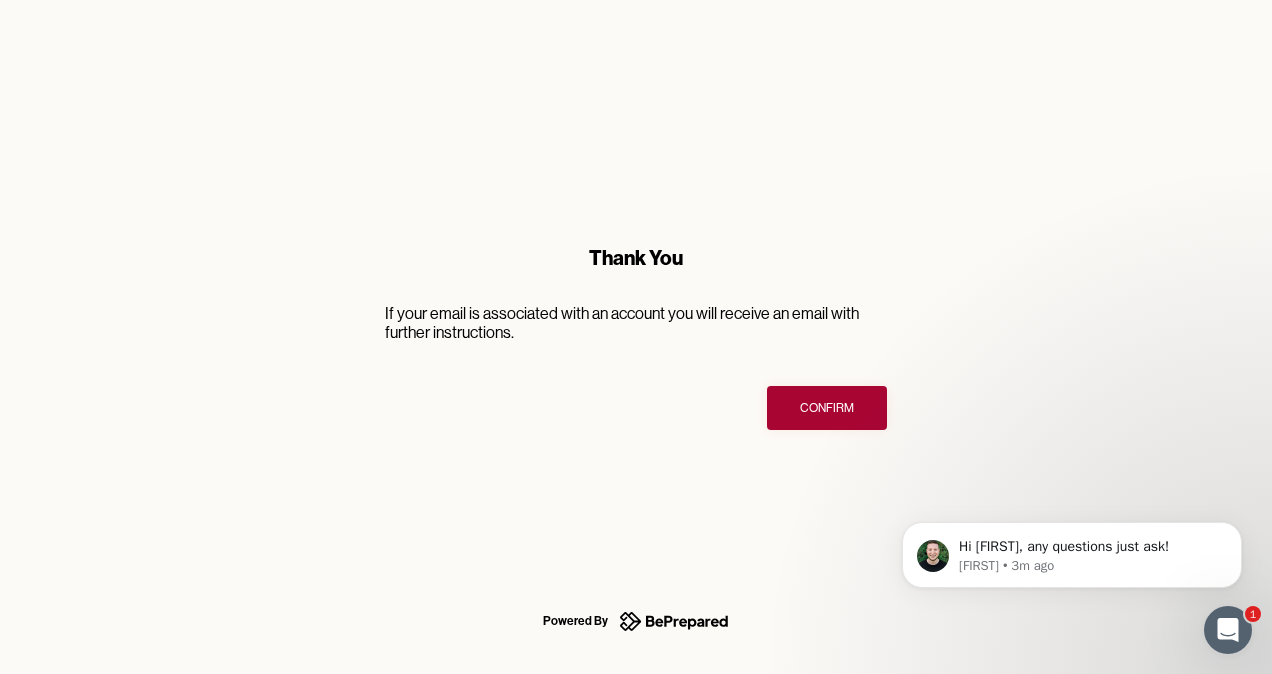 click on "Confirm" at bounding box center [827, 408] 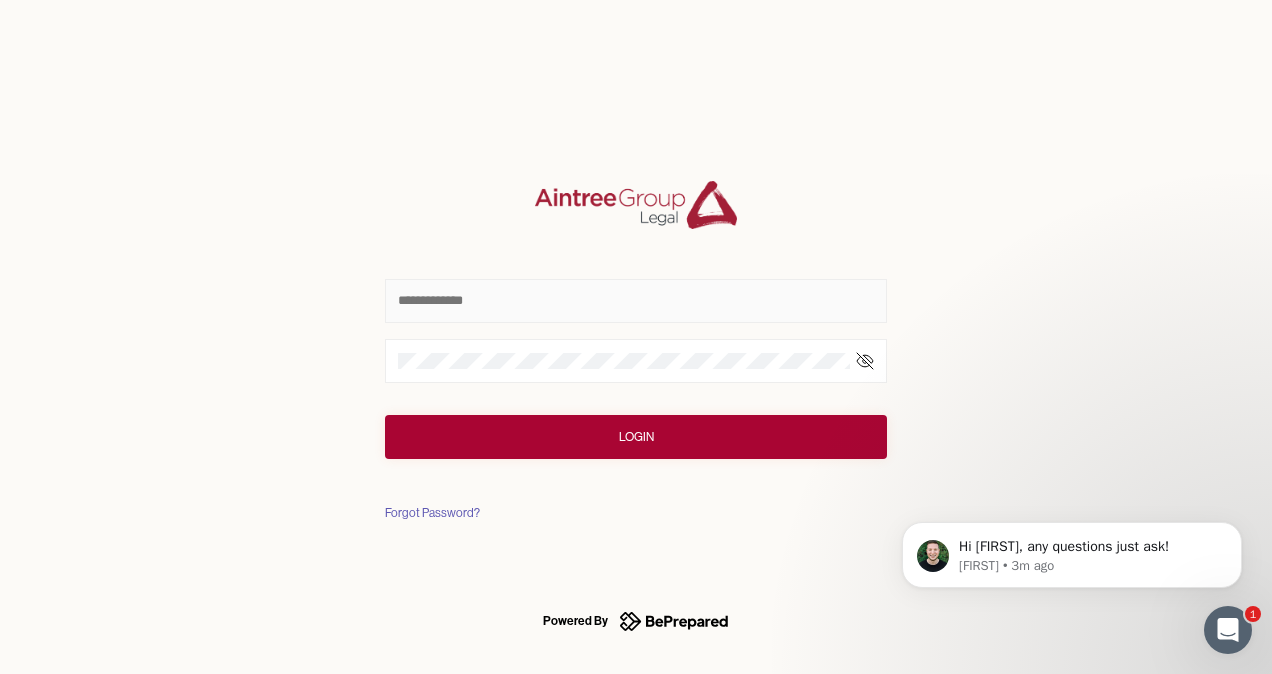click at bounding box center [636, 301] 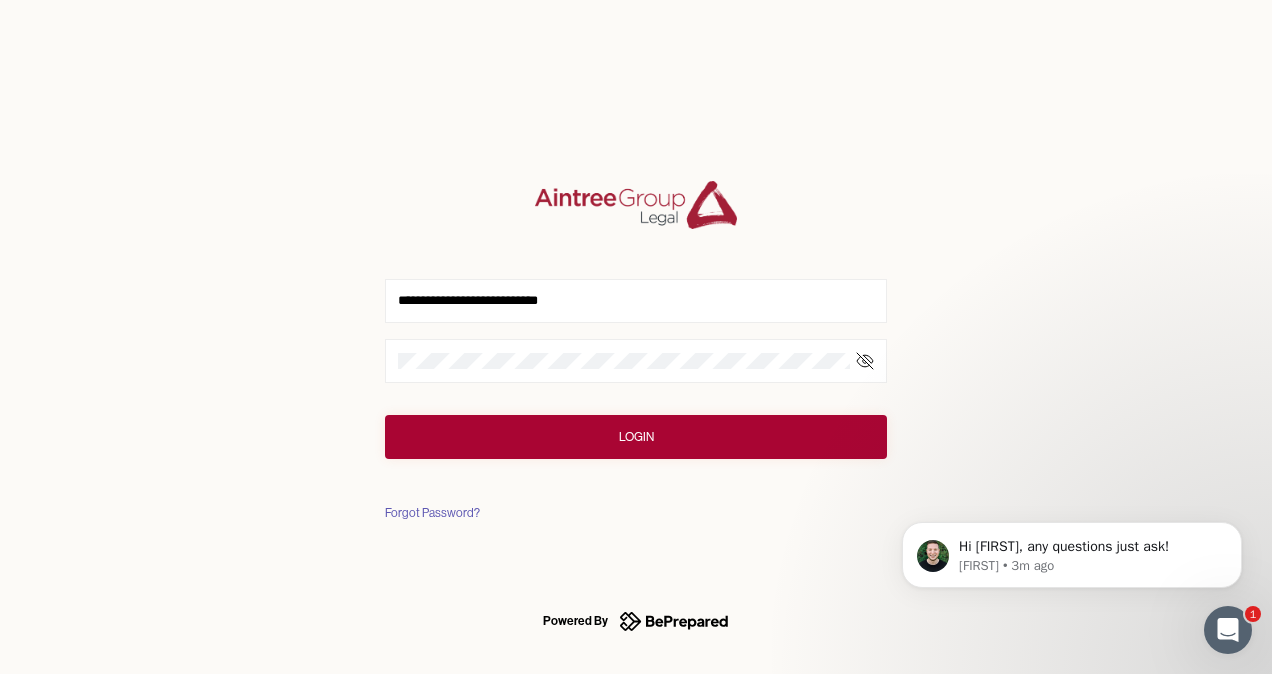 click 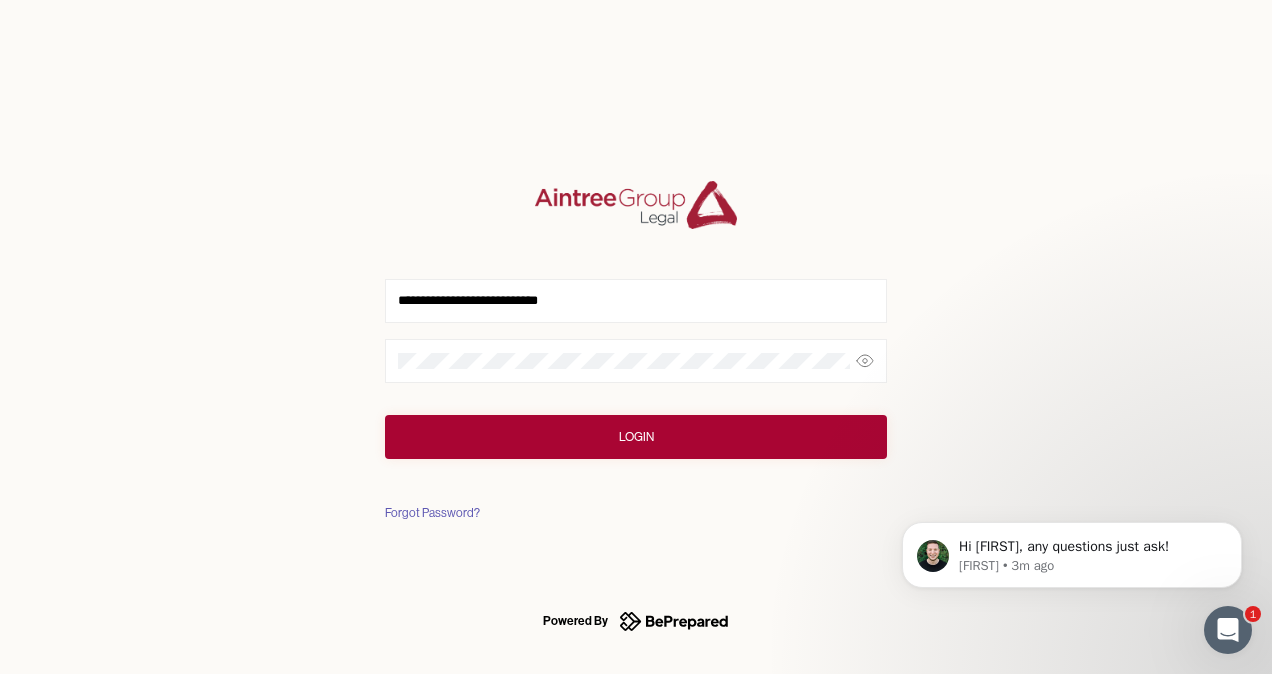 click on "Login" at bounding box center (636, 437) 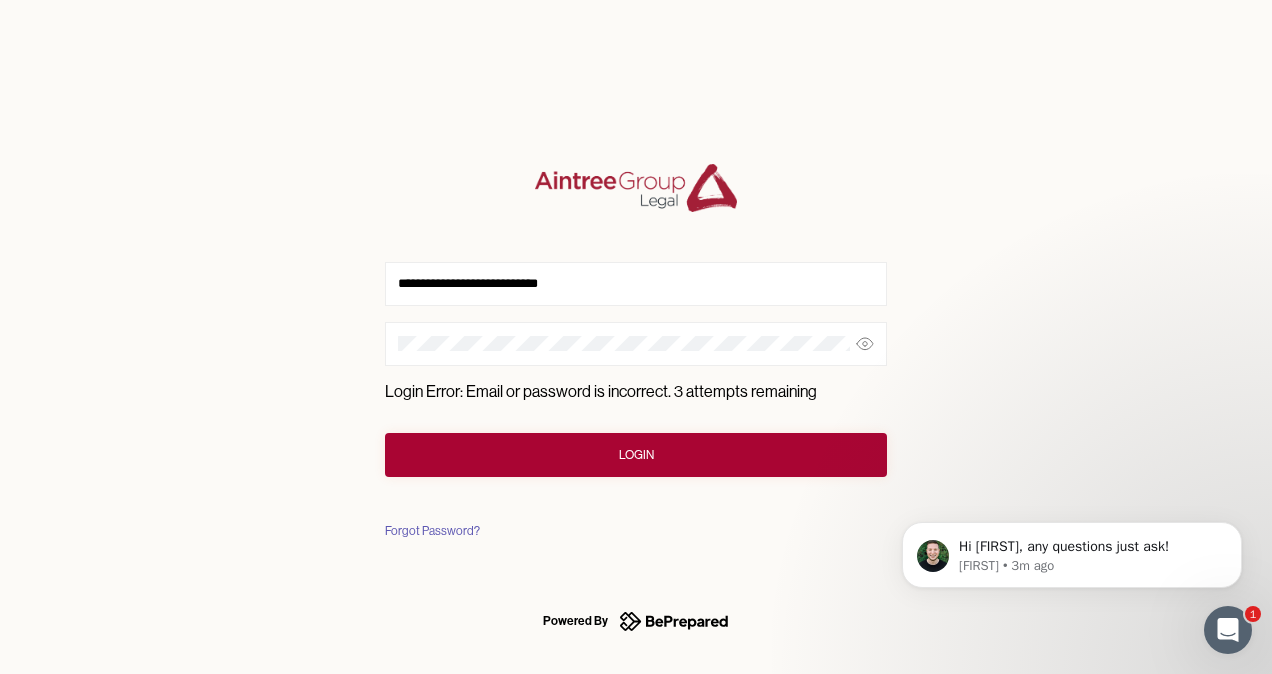click on "**********" at bounding box center (636, 337) 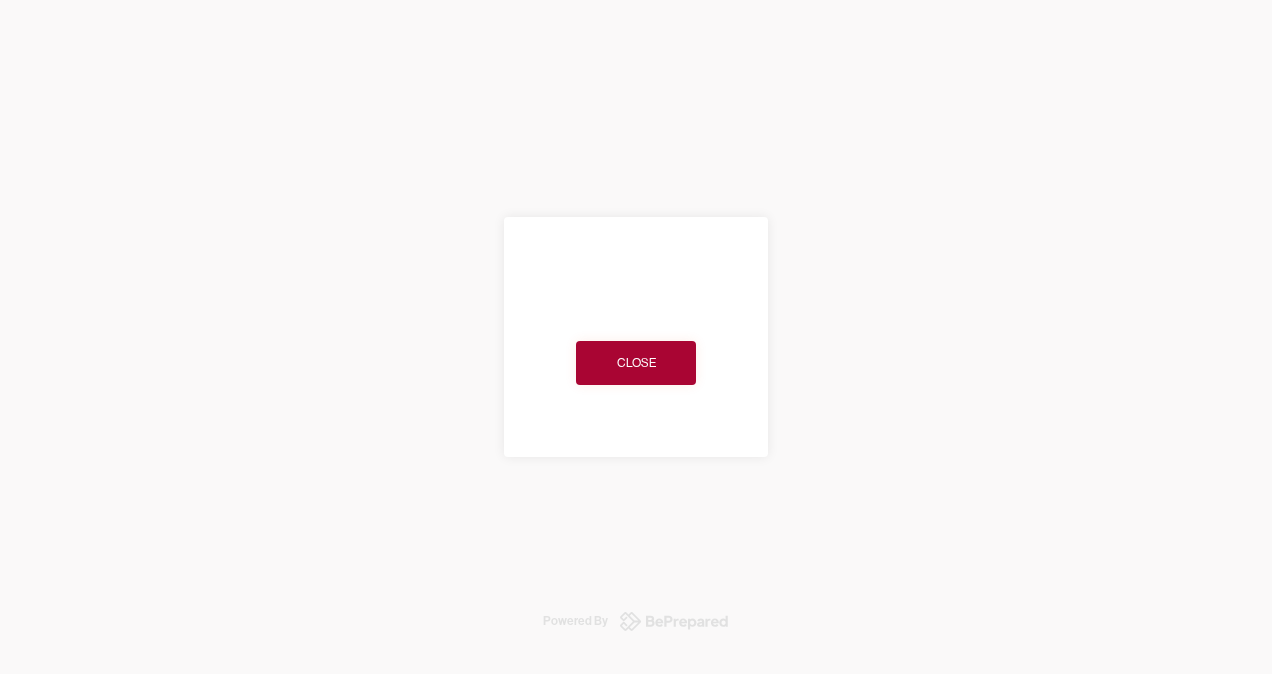 scroll, scrollTop: 0, scrollLeft: 0, axis: both 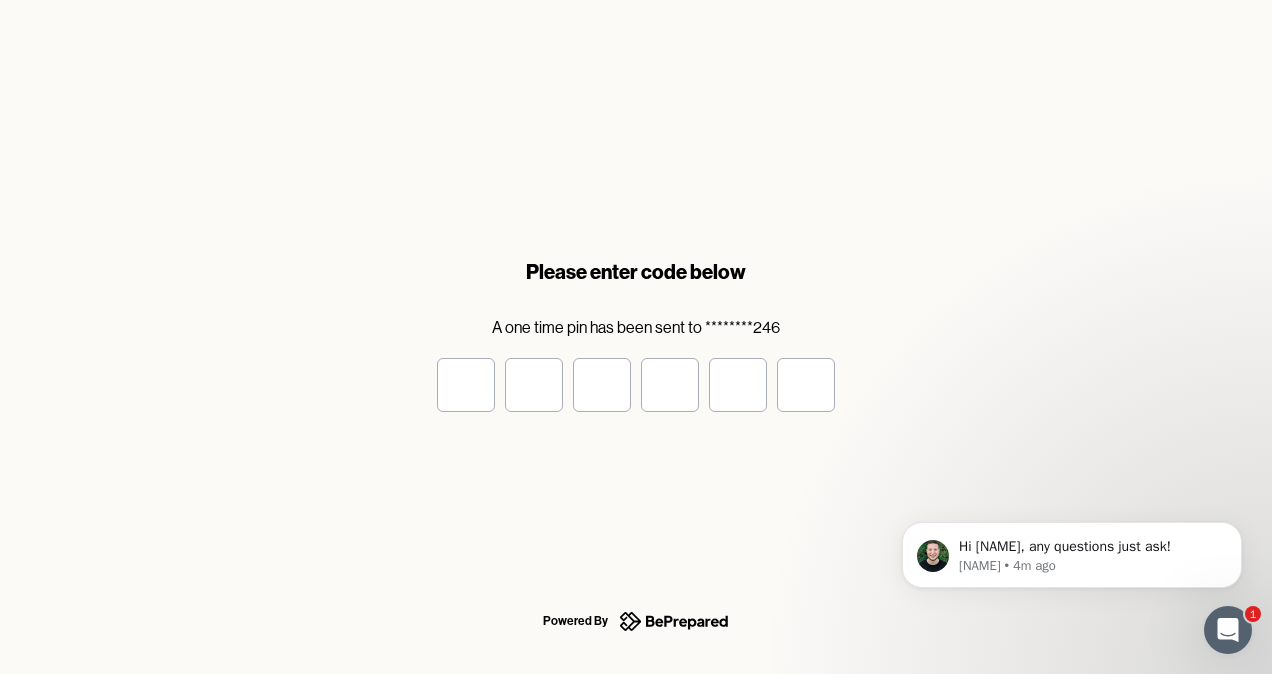 type on "*" 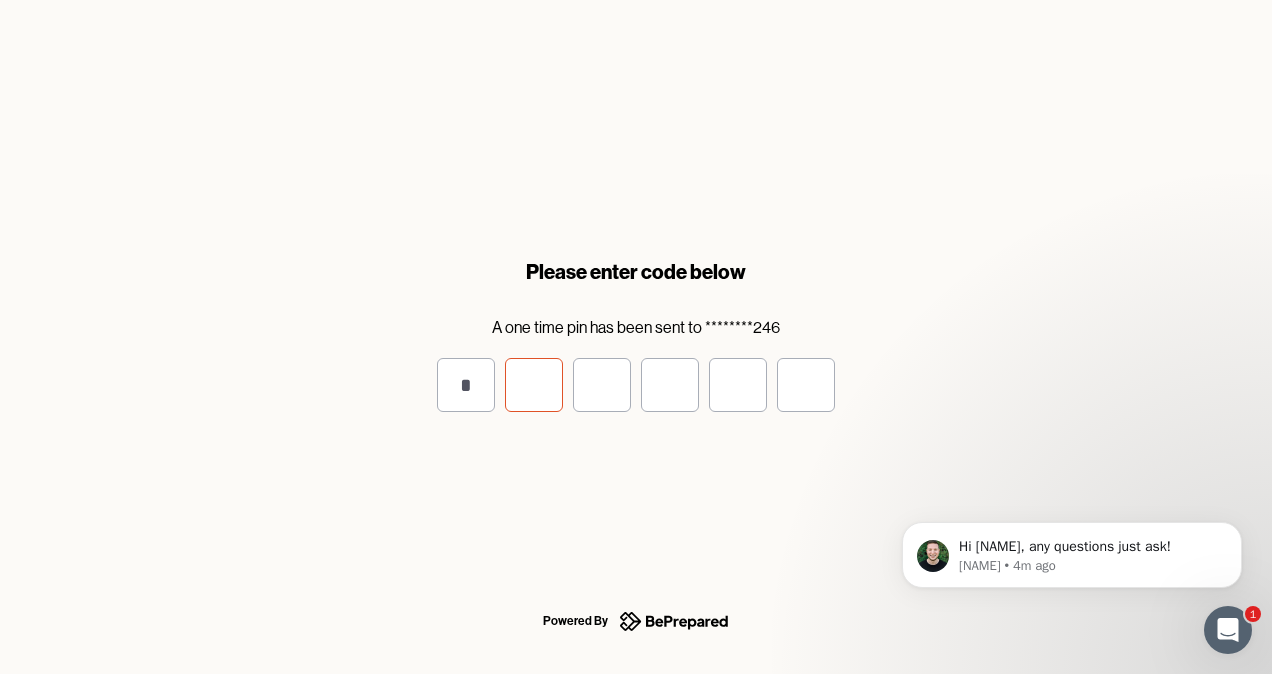 type on "*" 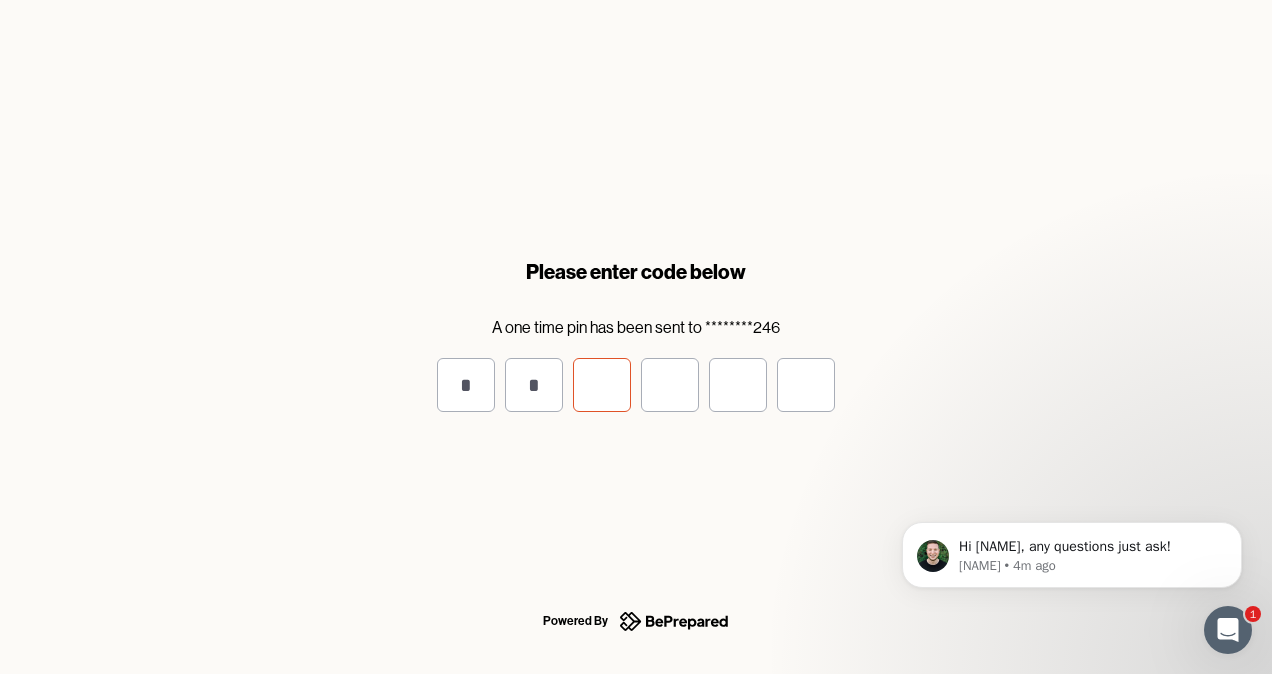 type on "*" 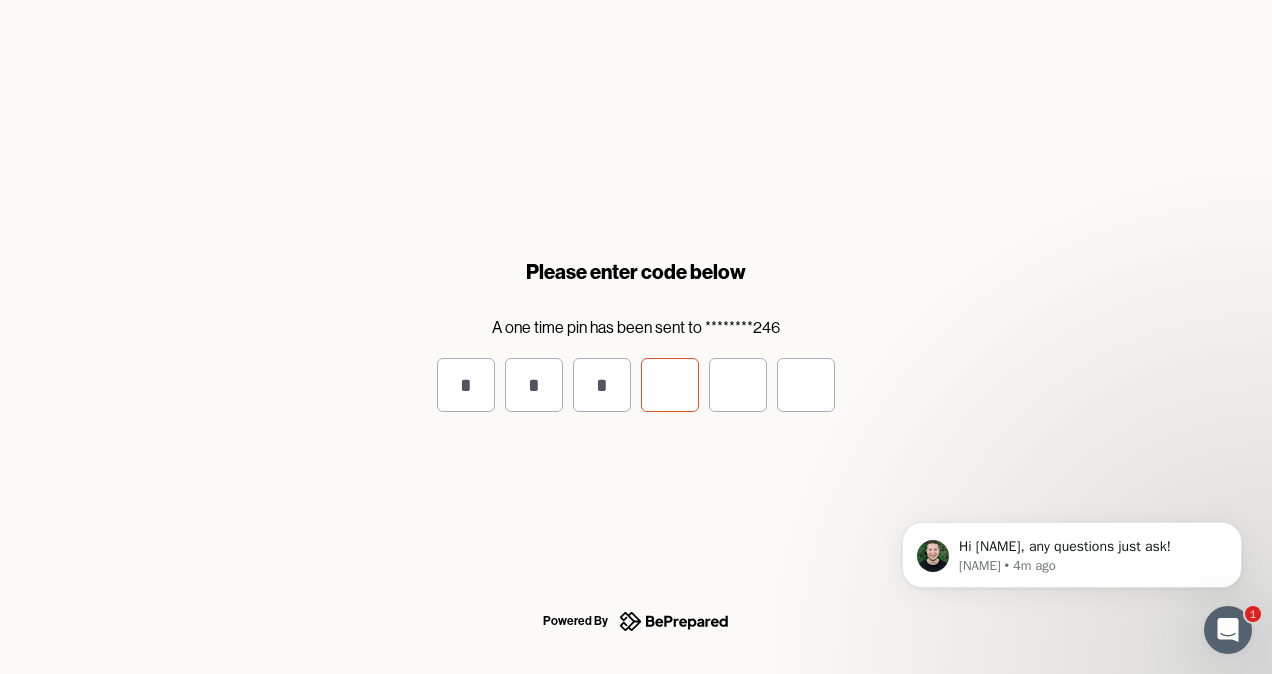 type on "*" 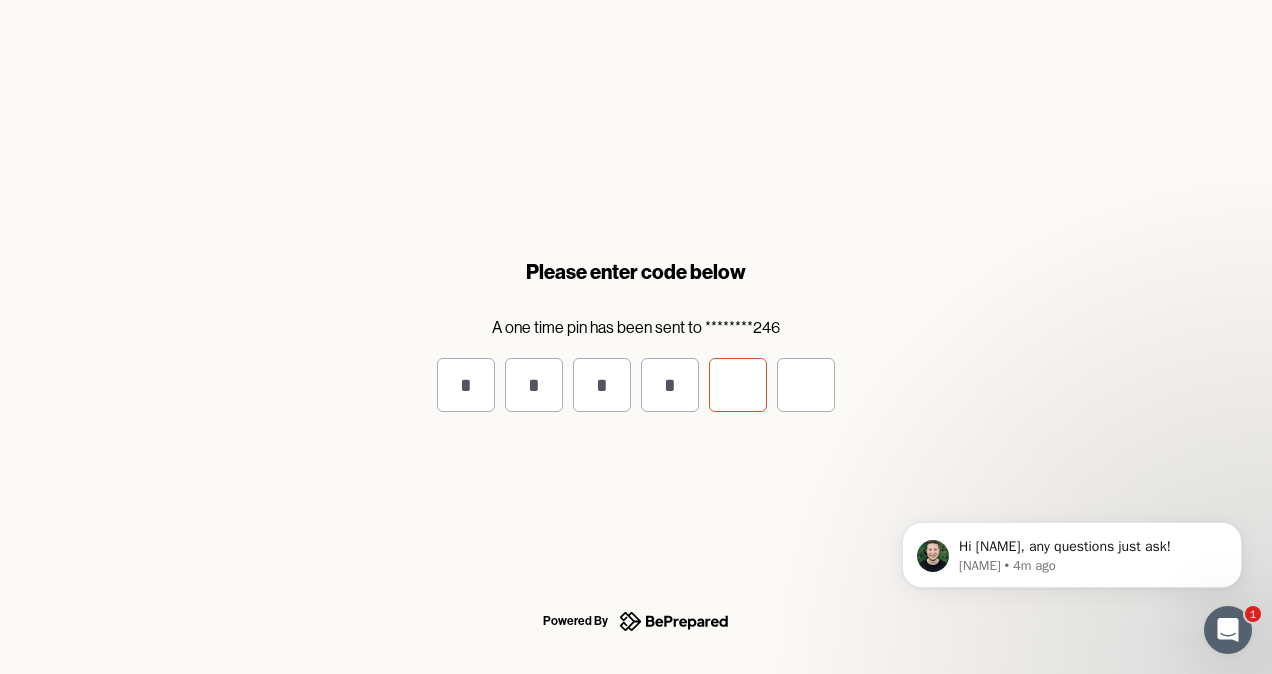 type on "*" 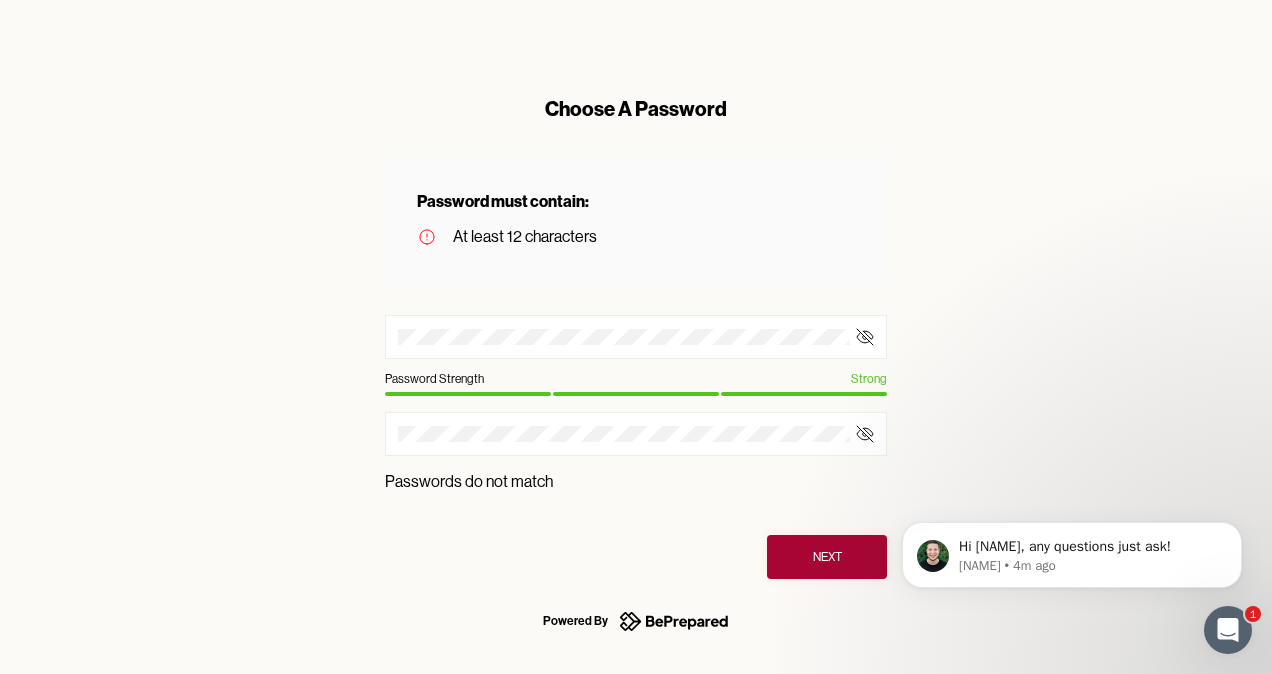 click 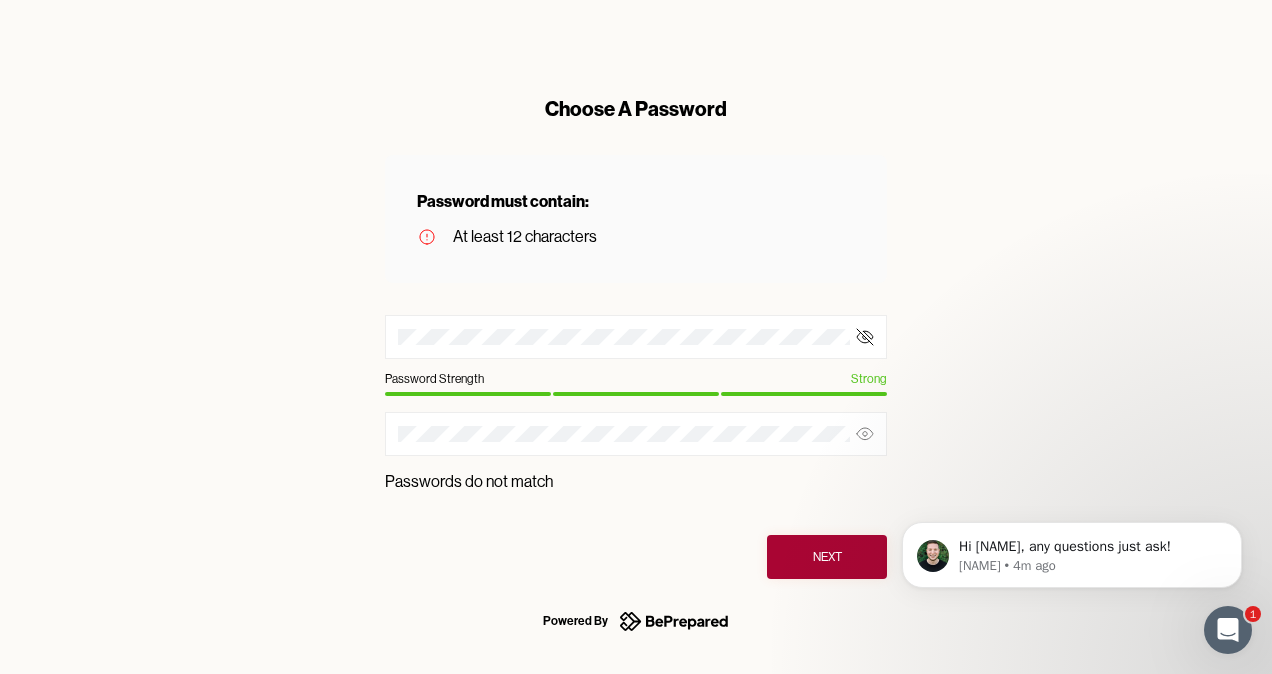 click 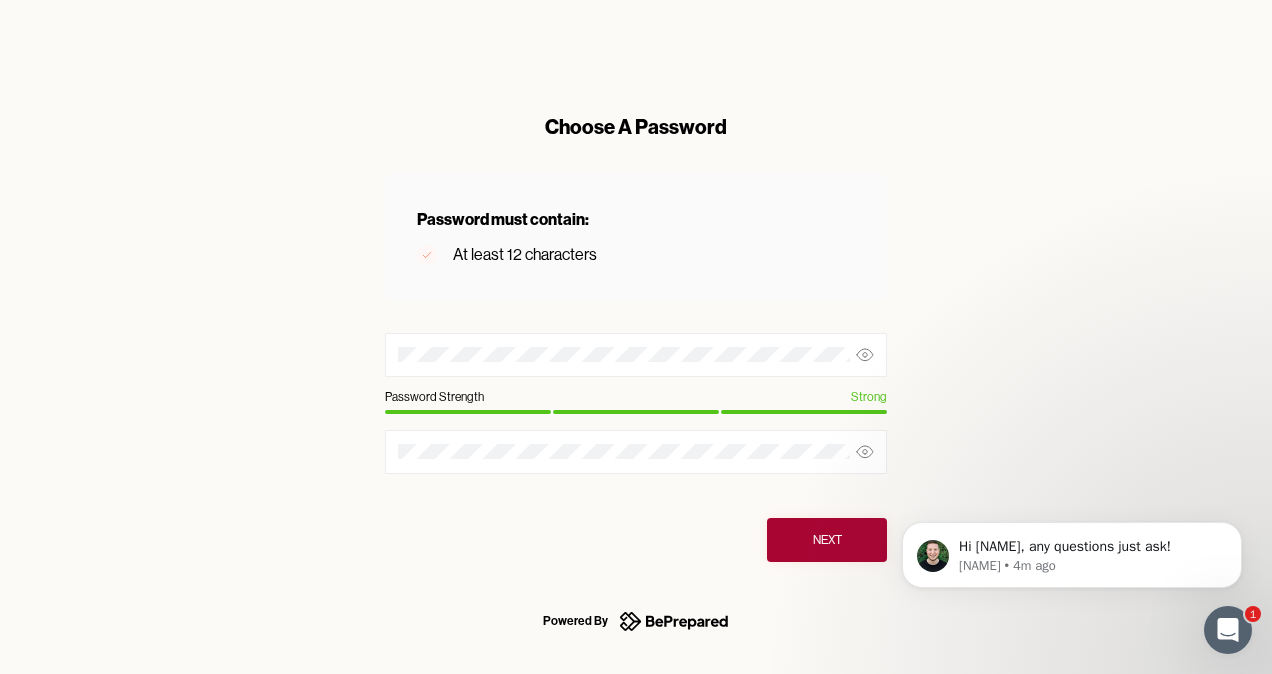 click on "Next" at bounding box center [827, 540] 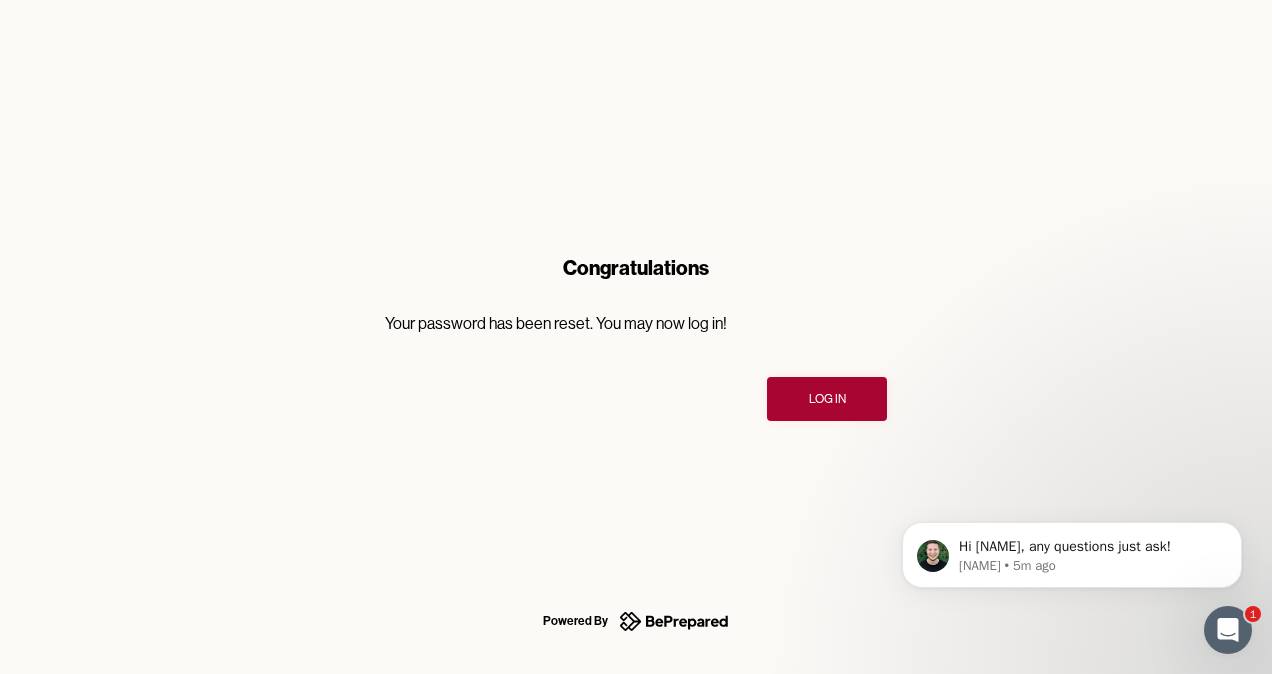 click on "Log In" at bounding box center [827, 399] 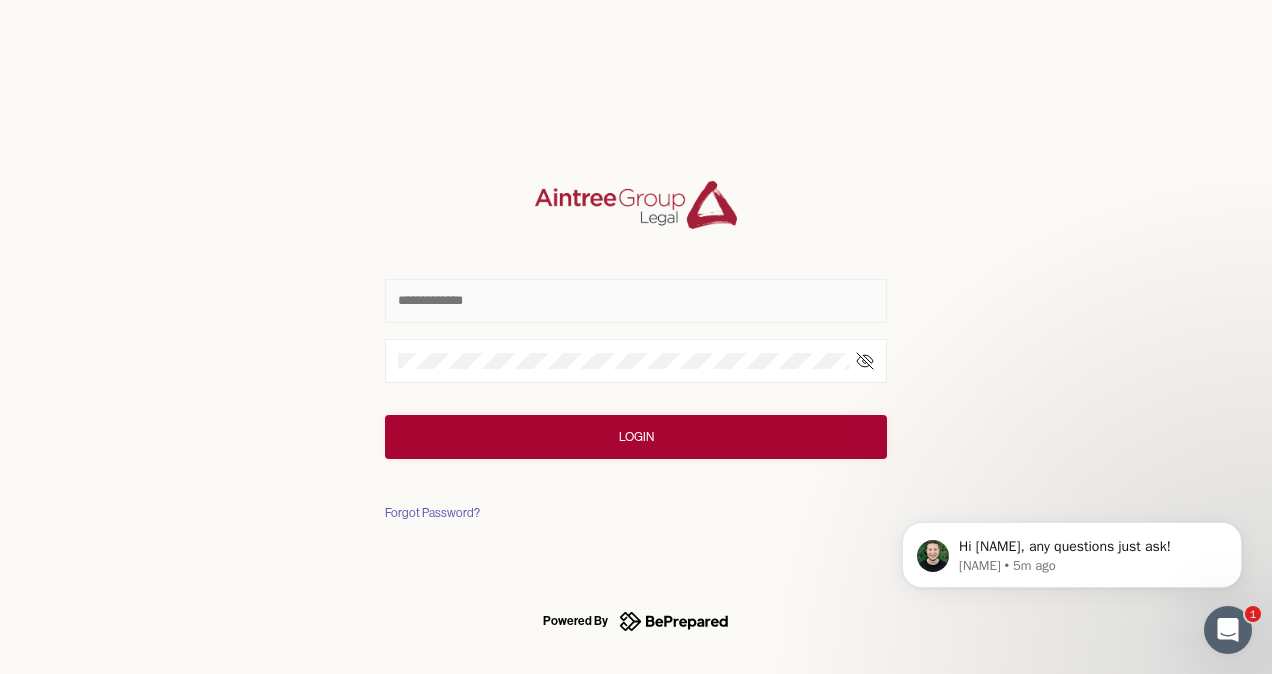 click at bounding box center [636, 301] 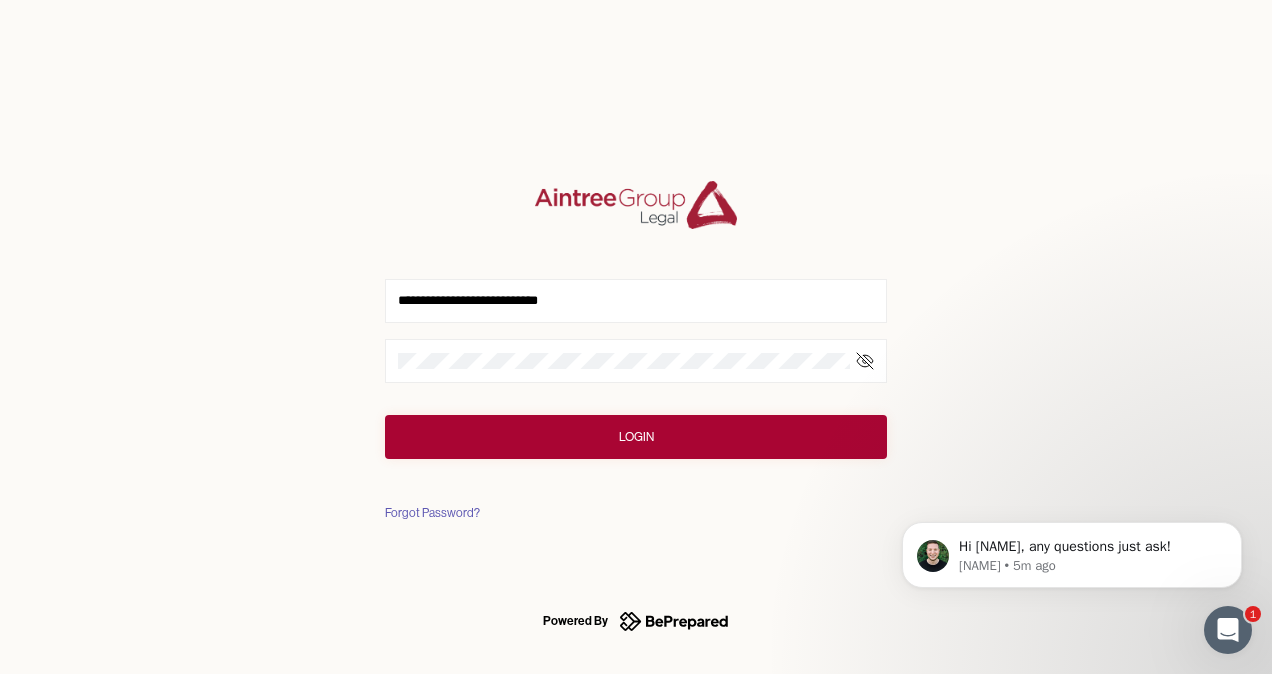 click at bounding box center [636, 361] 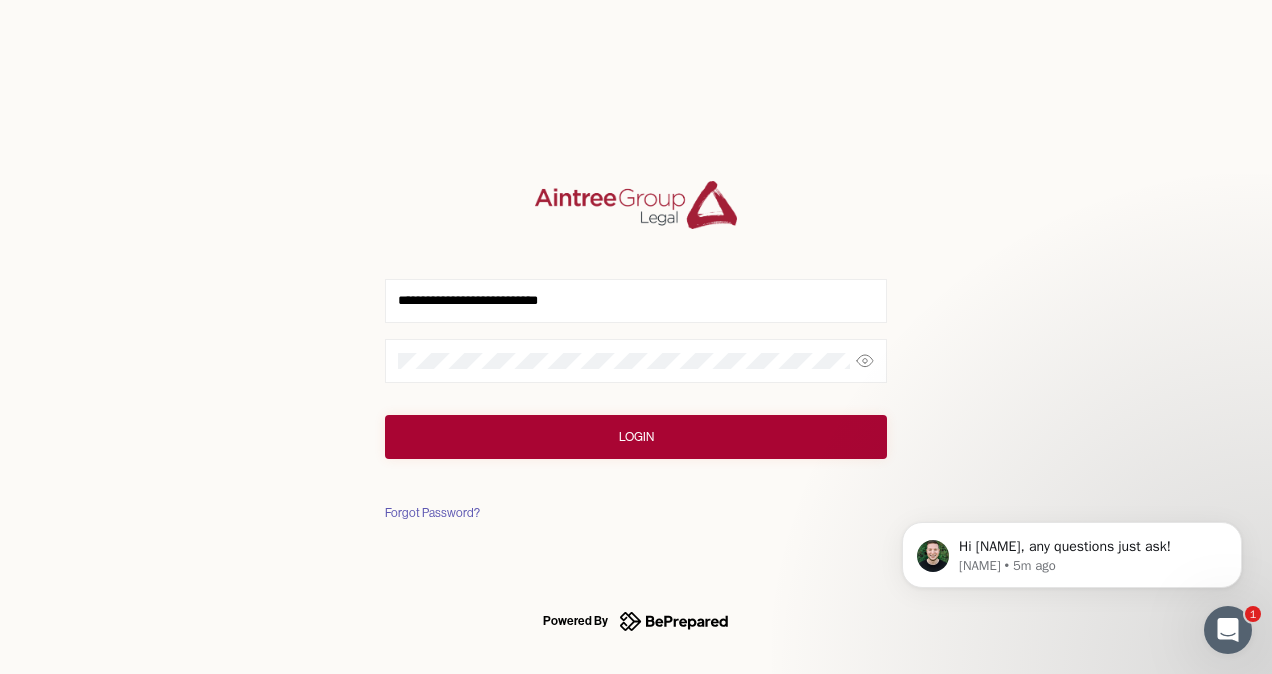 click on "Login" at bounding box center (636, 437) 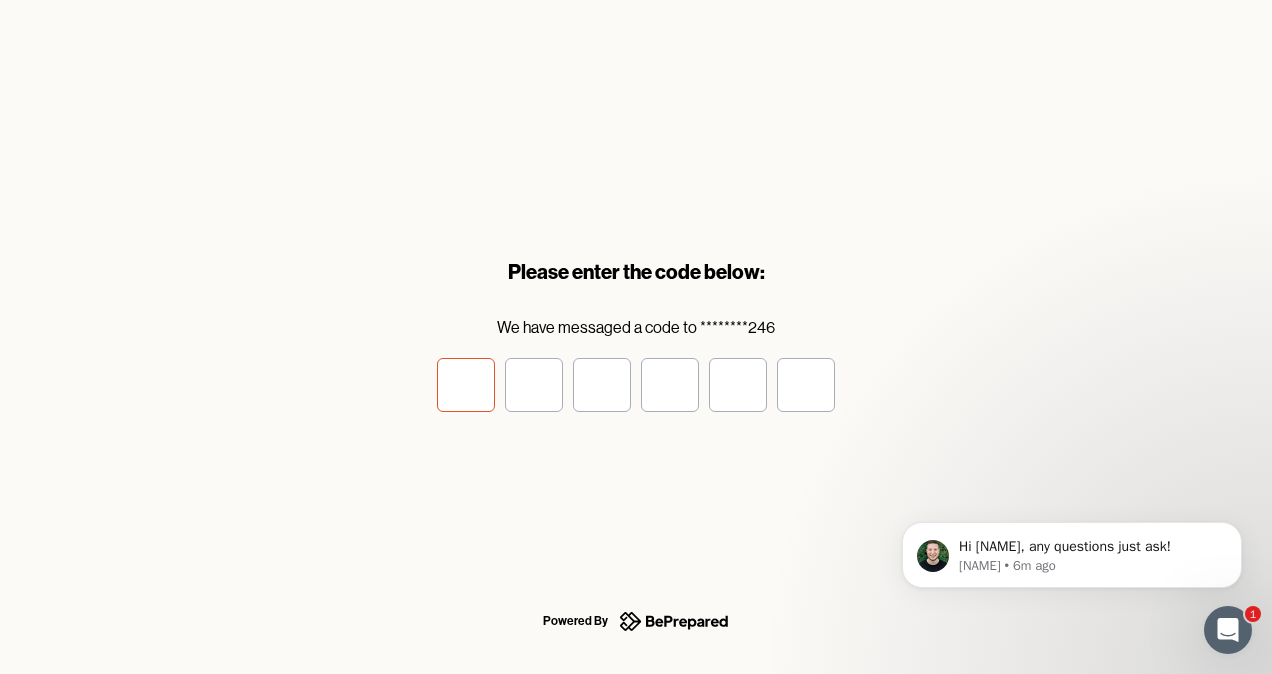 type on "*" 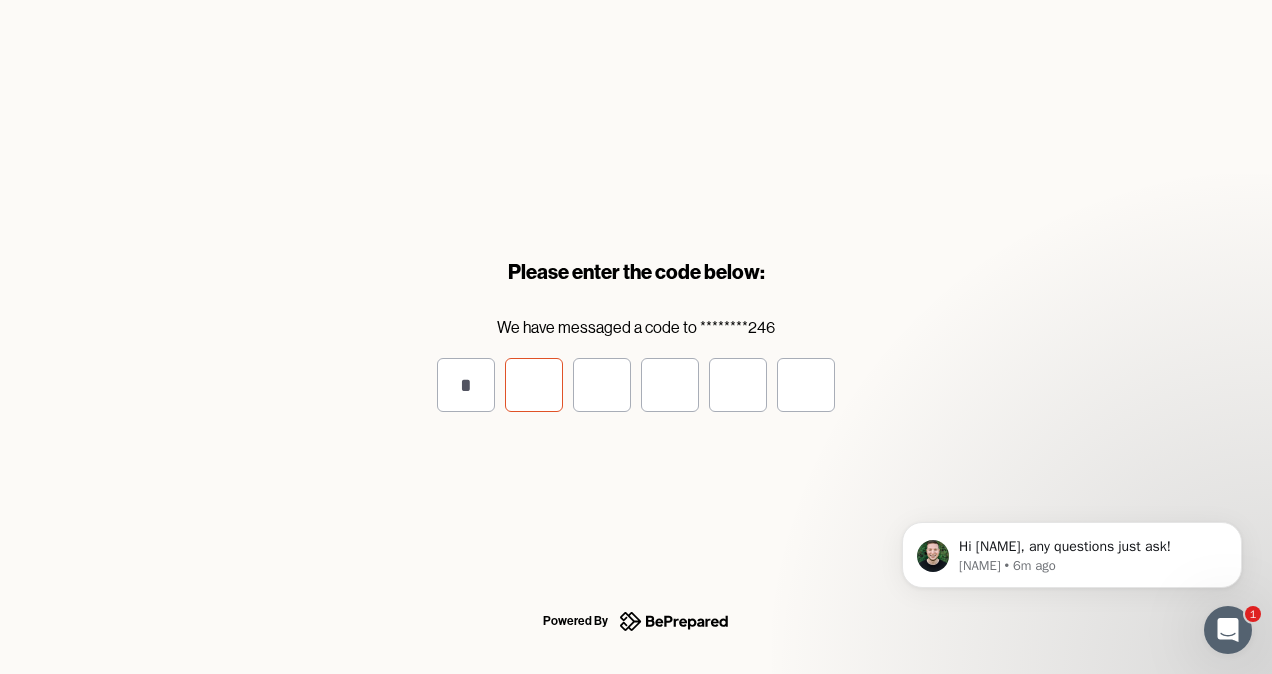type on "*" 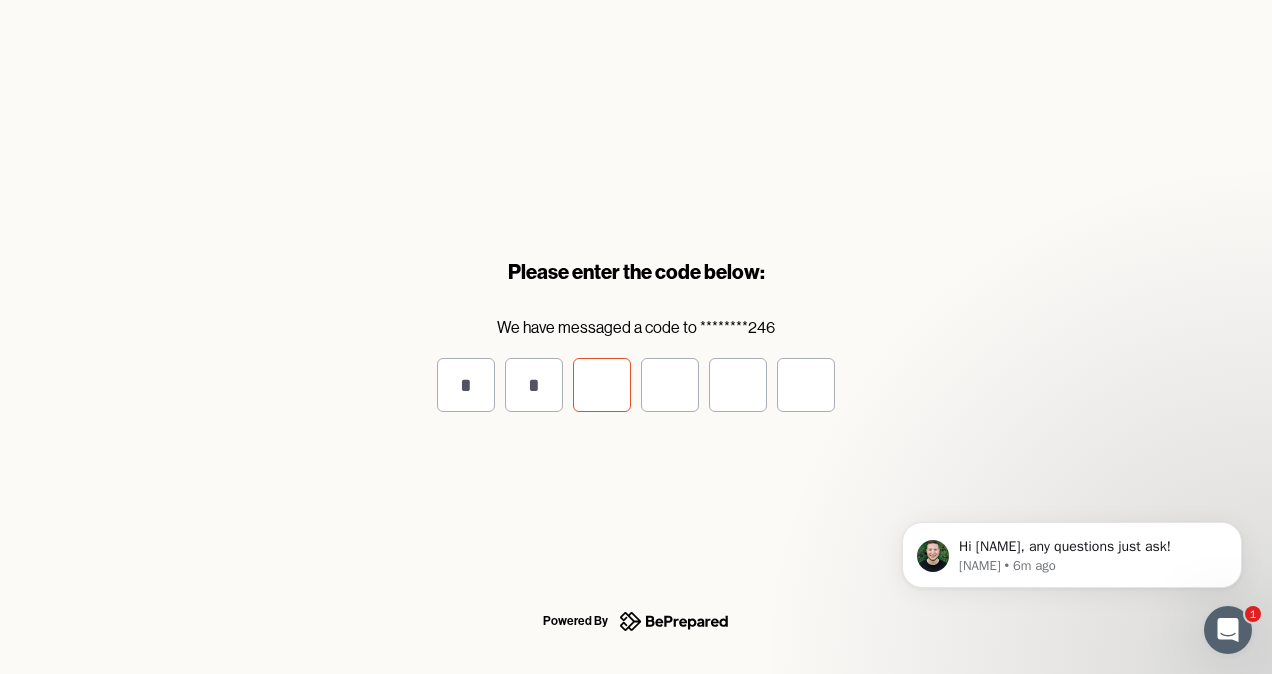 type on "*" 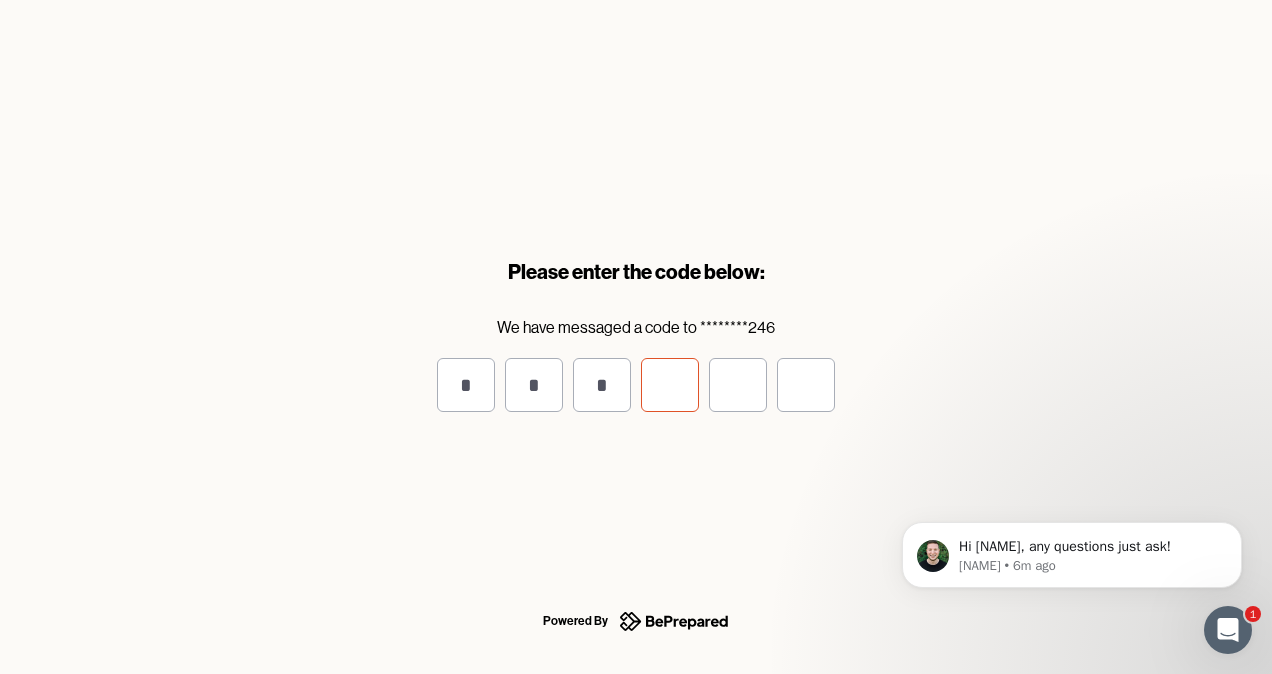 type on "*" 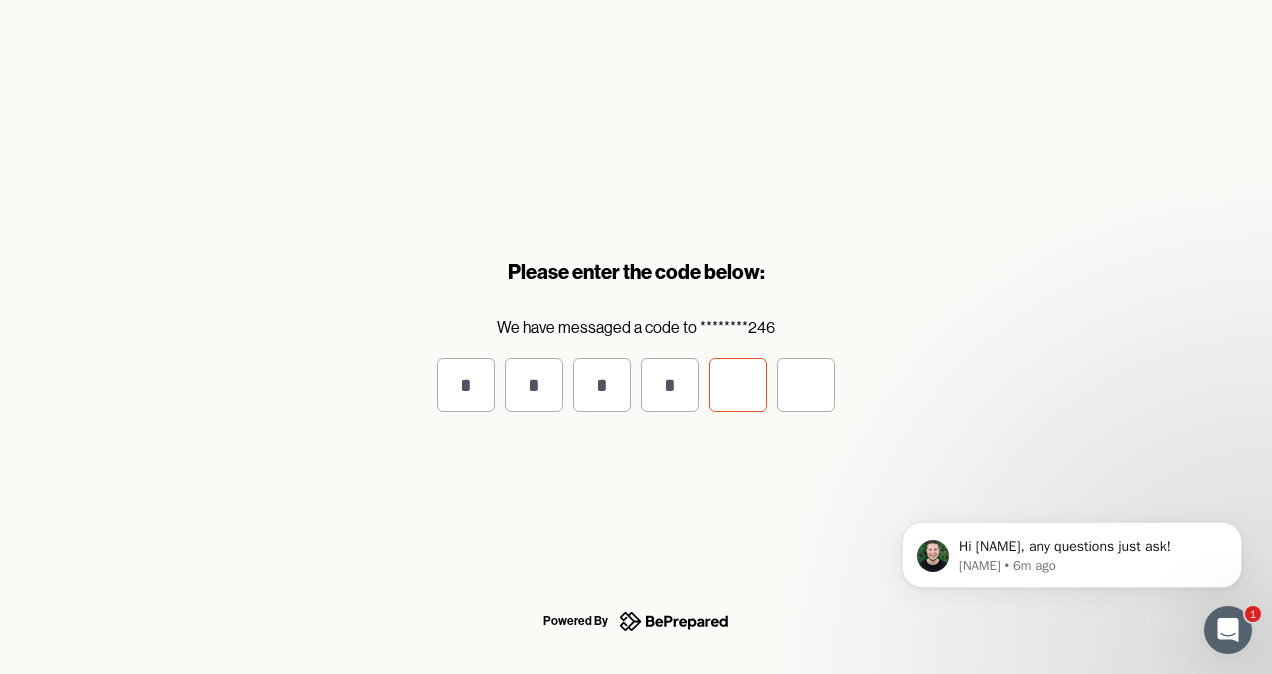 type on "*" 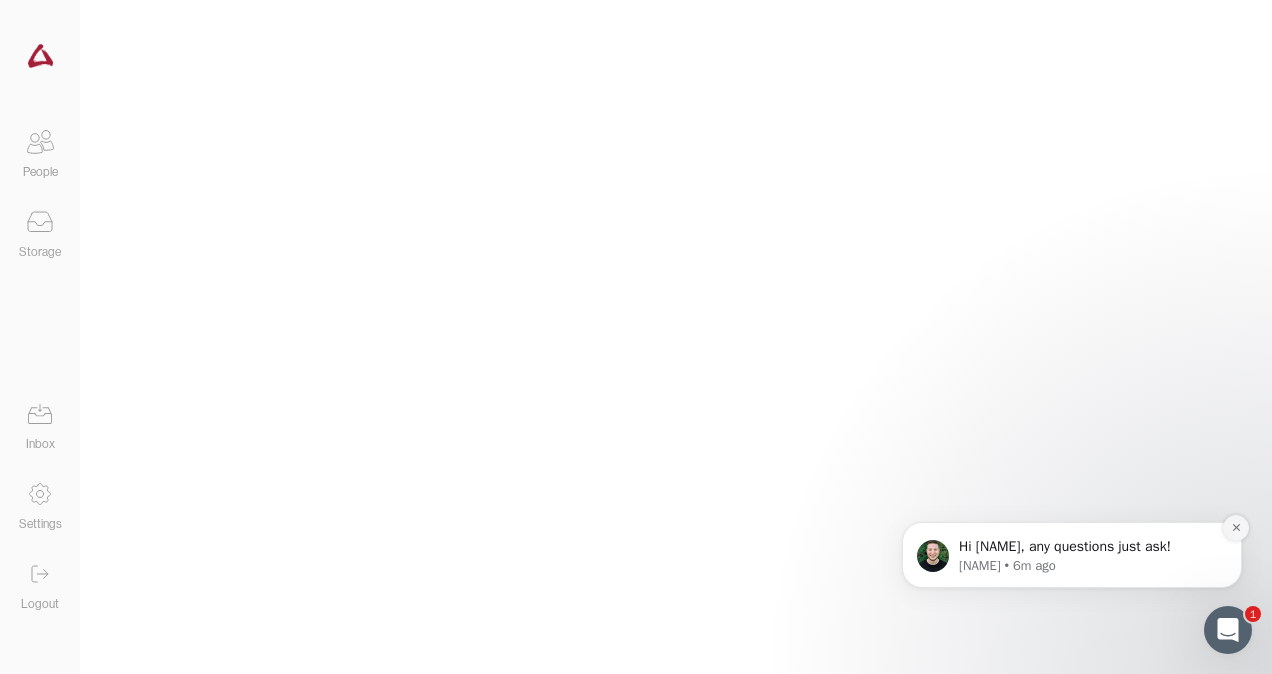 click 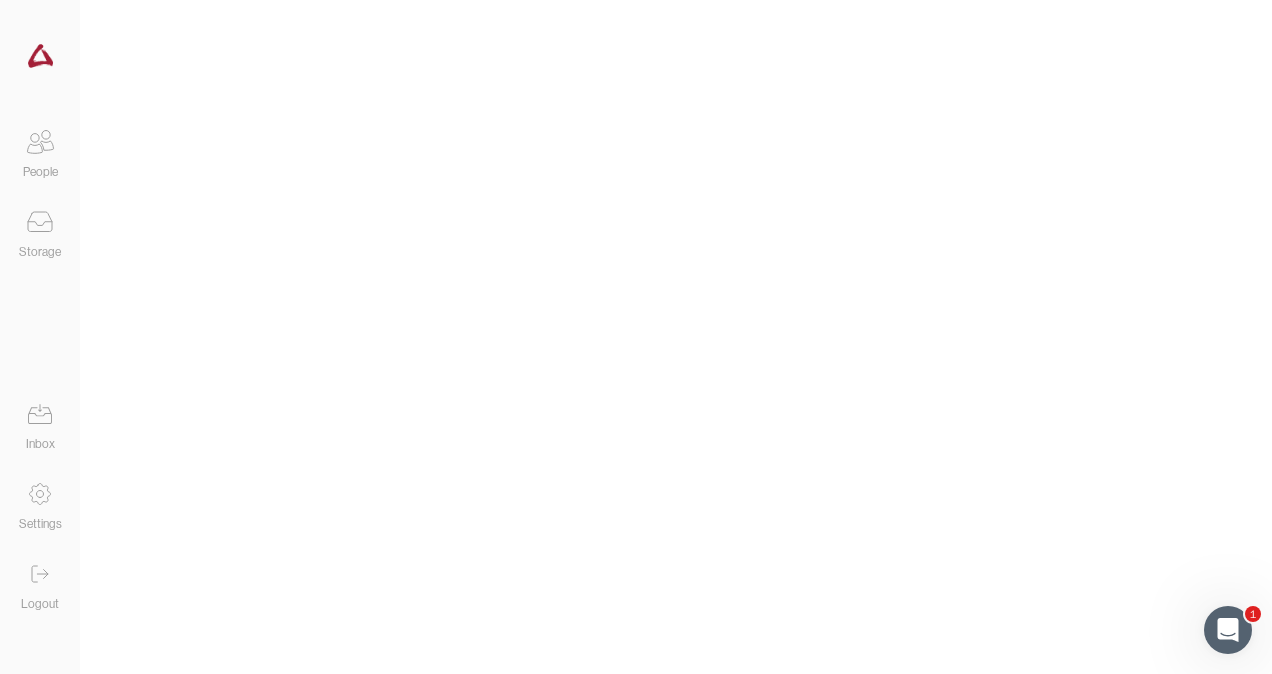 click 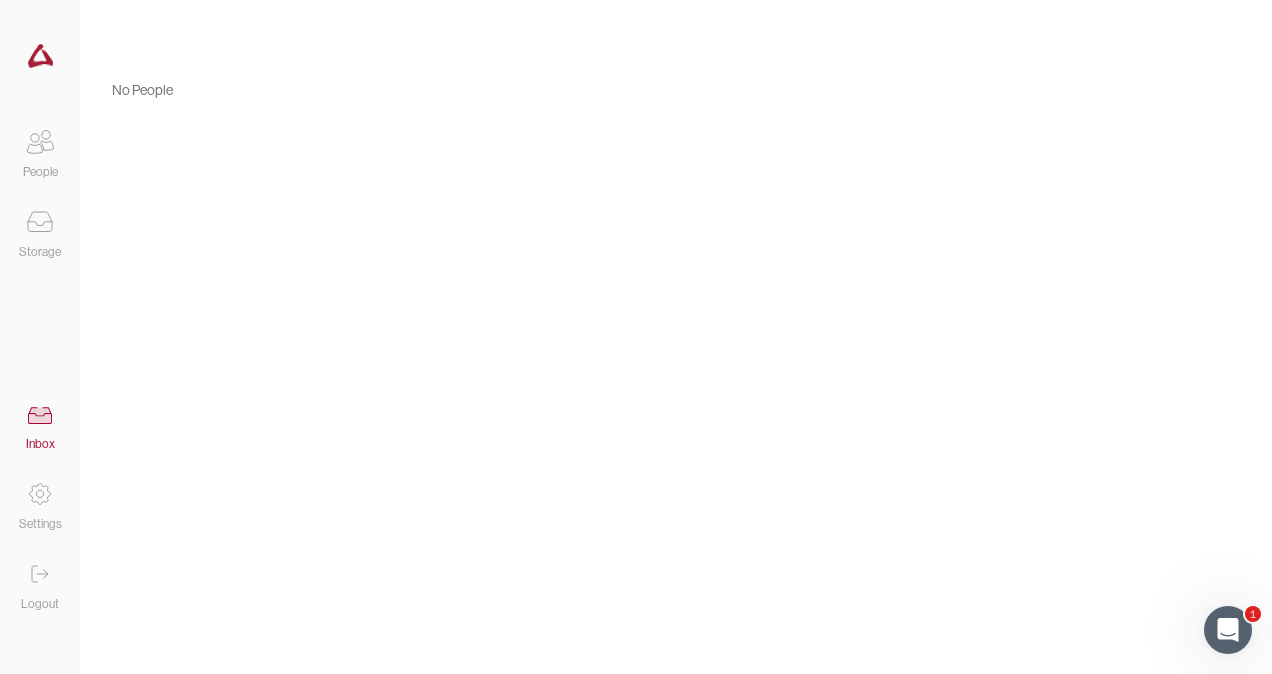 click 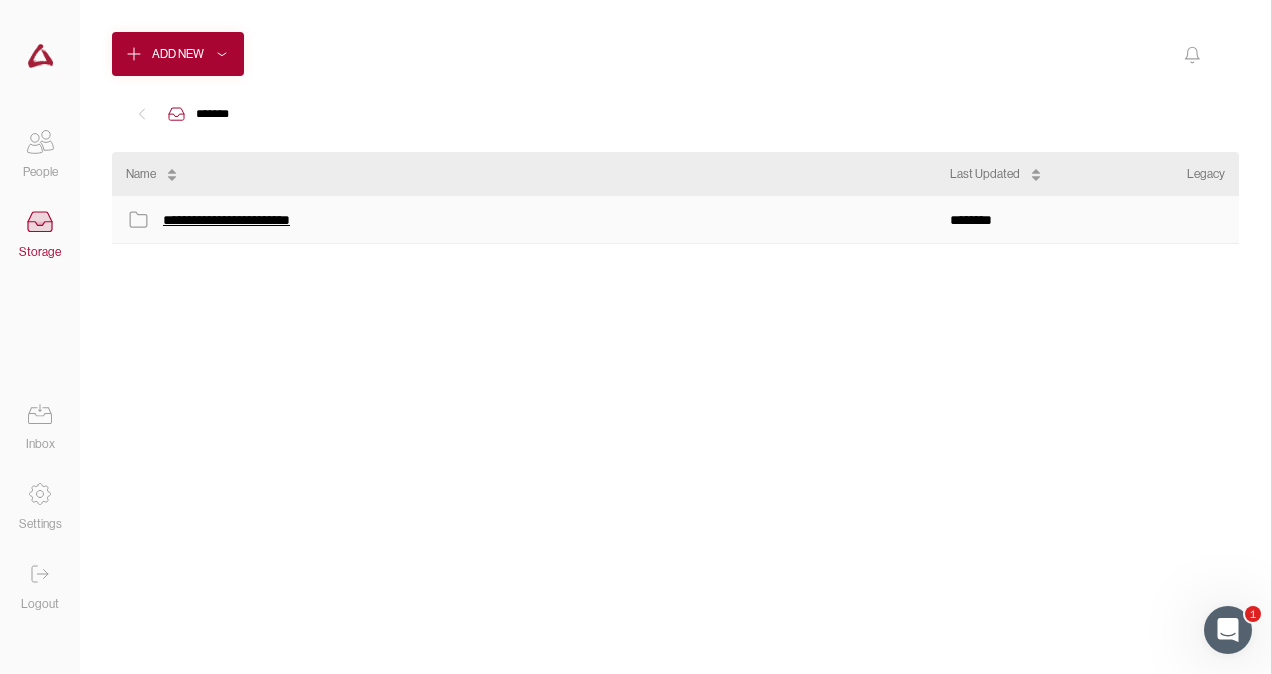 click on "**********" at bounding box center (244, 220) 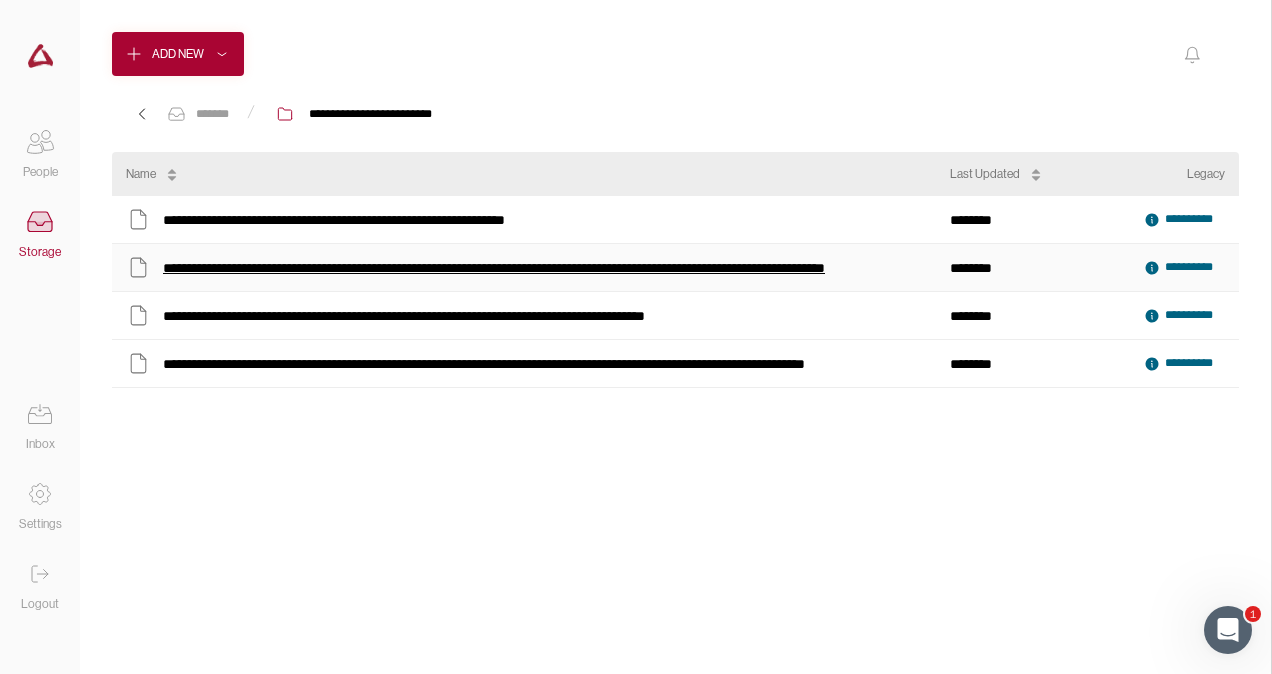 click on "**********" at bounding box center [539, 268] 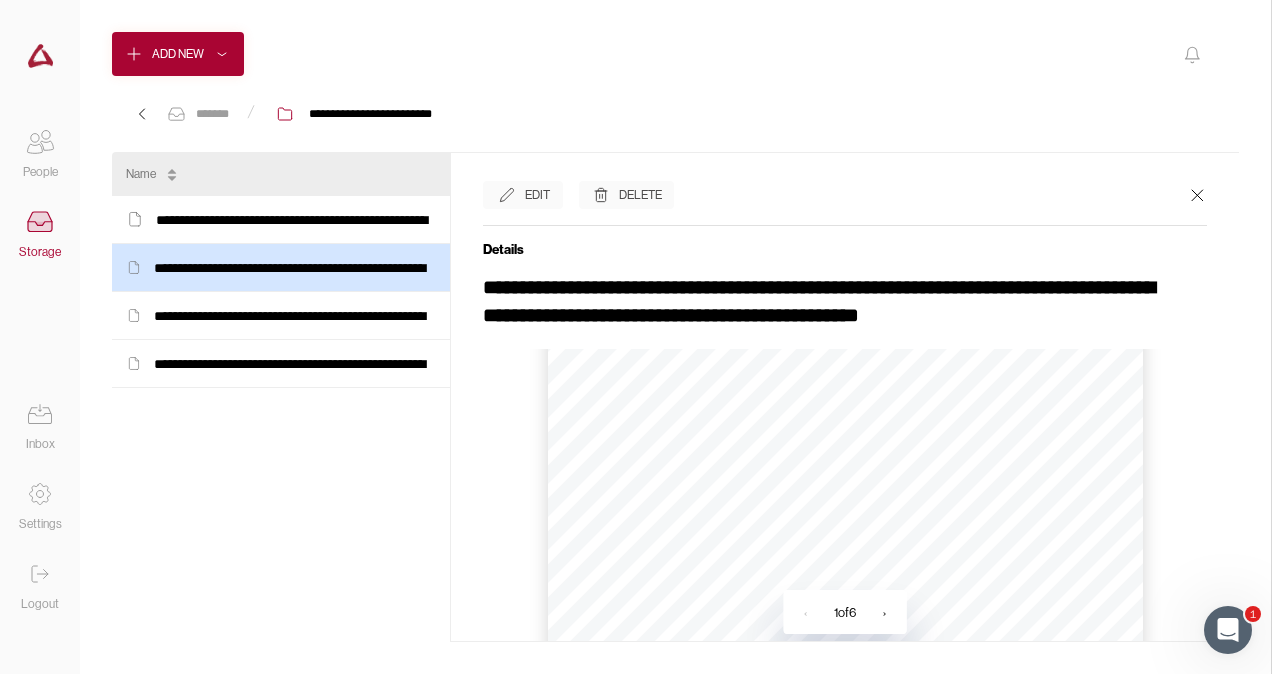 scroll, scrollTop: 580, scrollLeft: 0, axis: vertical 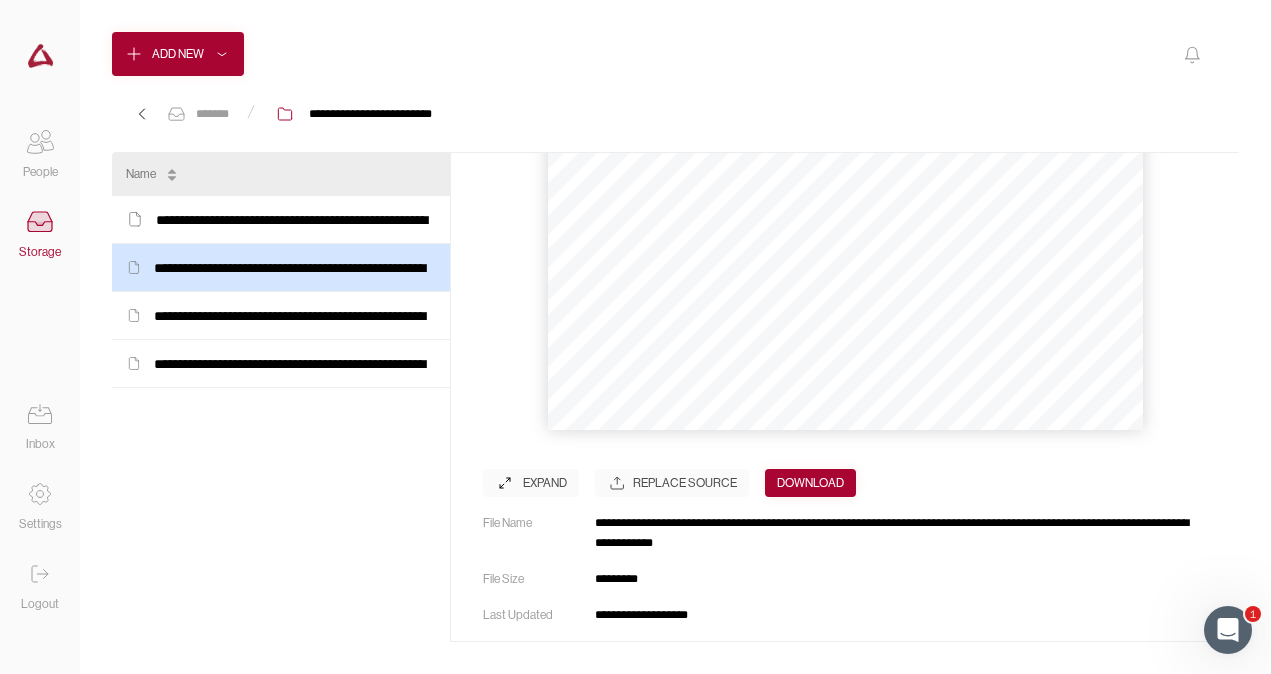 click on "Download" at bounding box center [810, 483] 